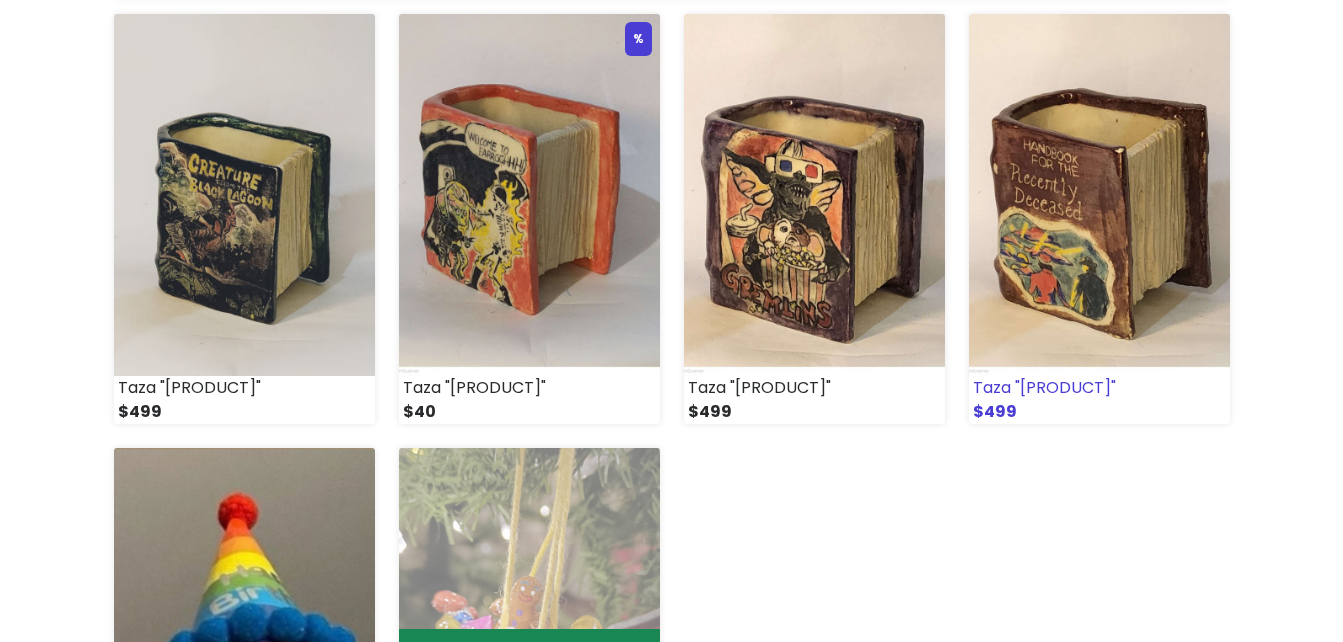 scroll, scrollTop: 320, scrollLeft: 0, axis: vertical 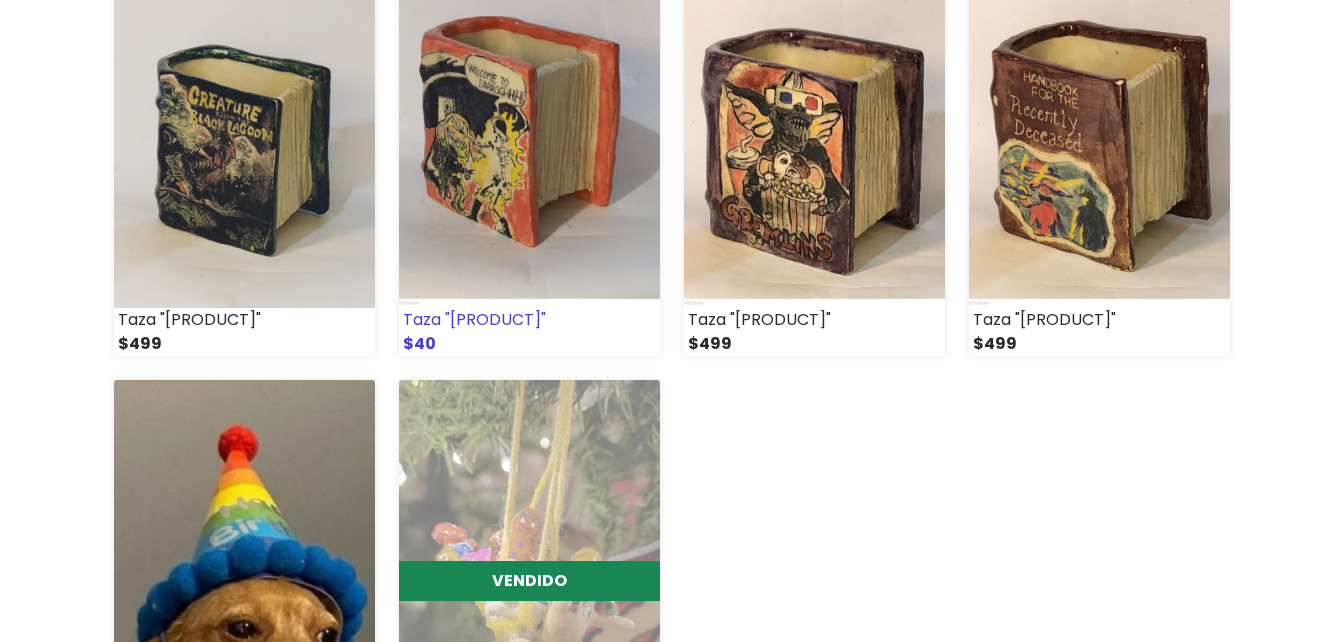 click at bounding box center [529, 127] 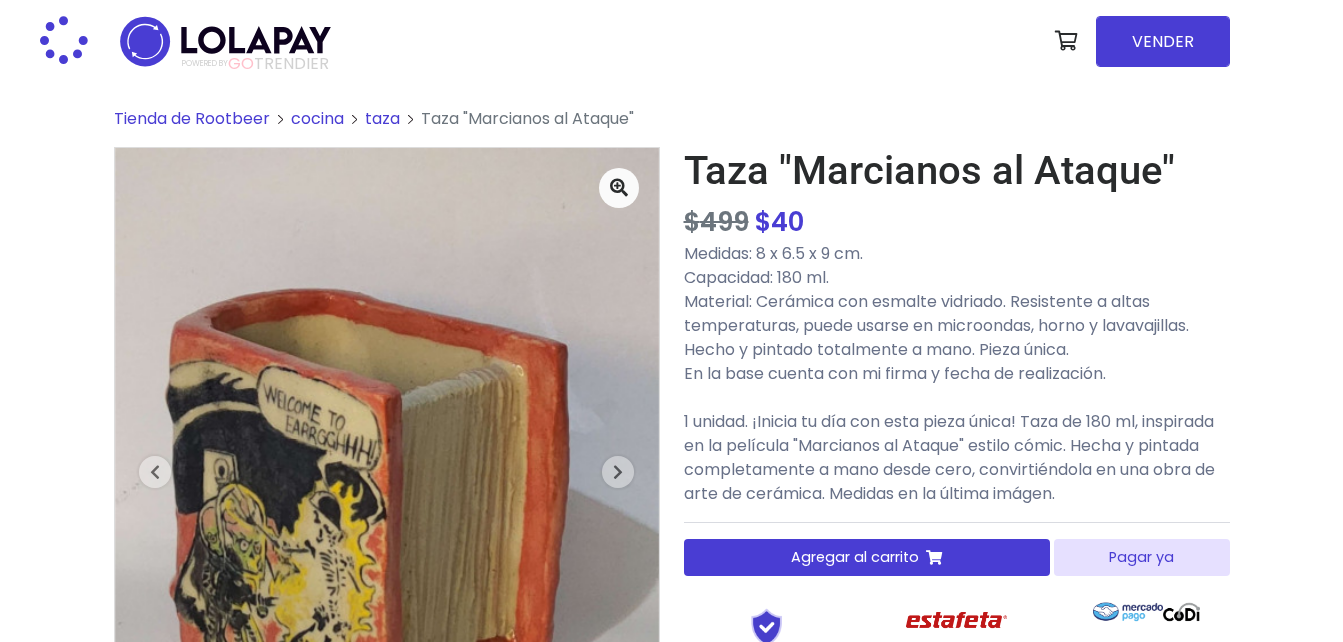 scroll, scrollTop: 0, scrollLeft: 0, axis: both 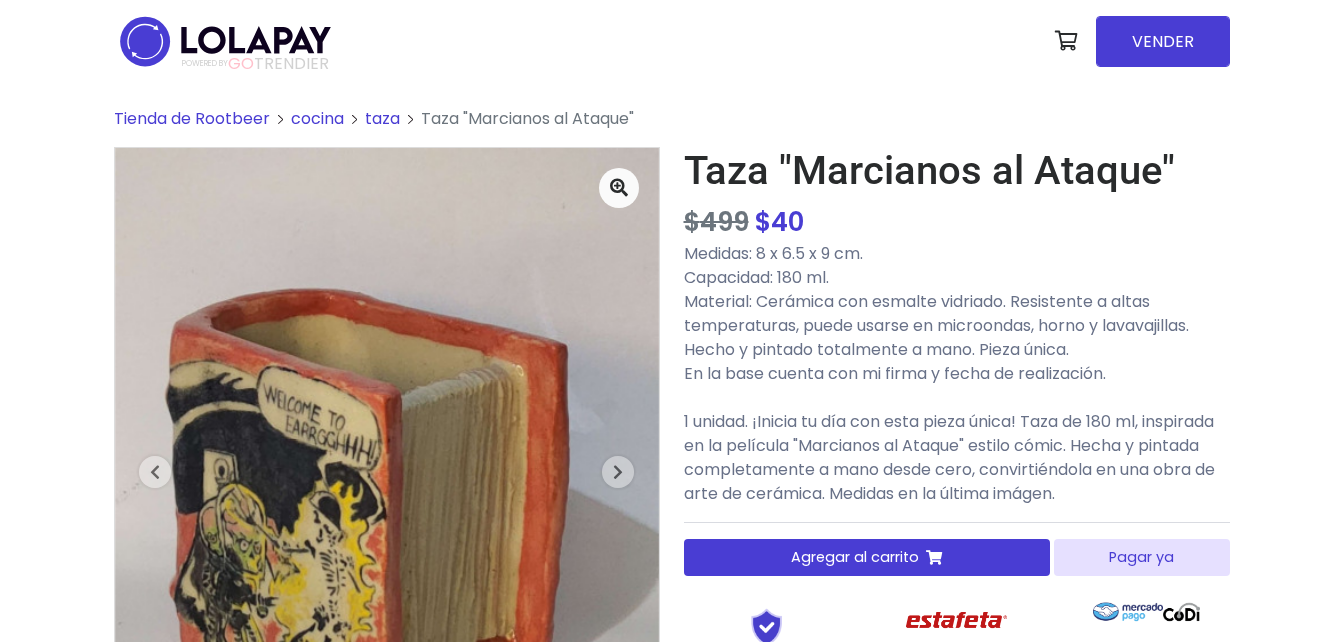 click on "Pagar ya" at bounding box center [1141, 557] 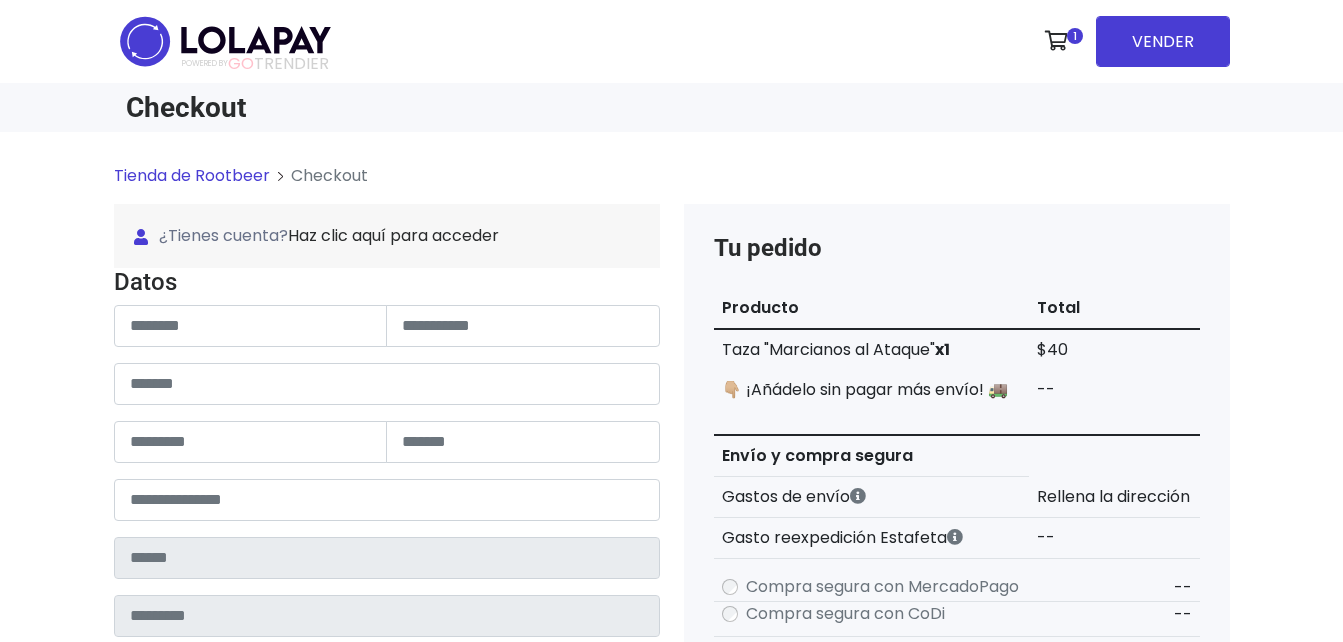 scroll, scrollTop: 0, scrollLeft: 0, axis: both 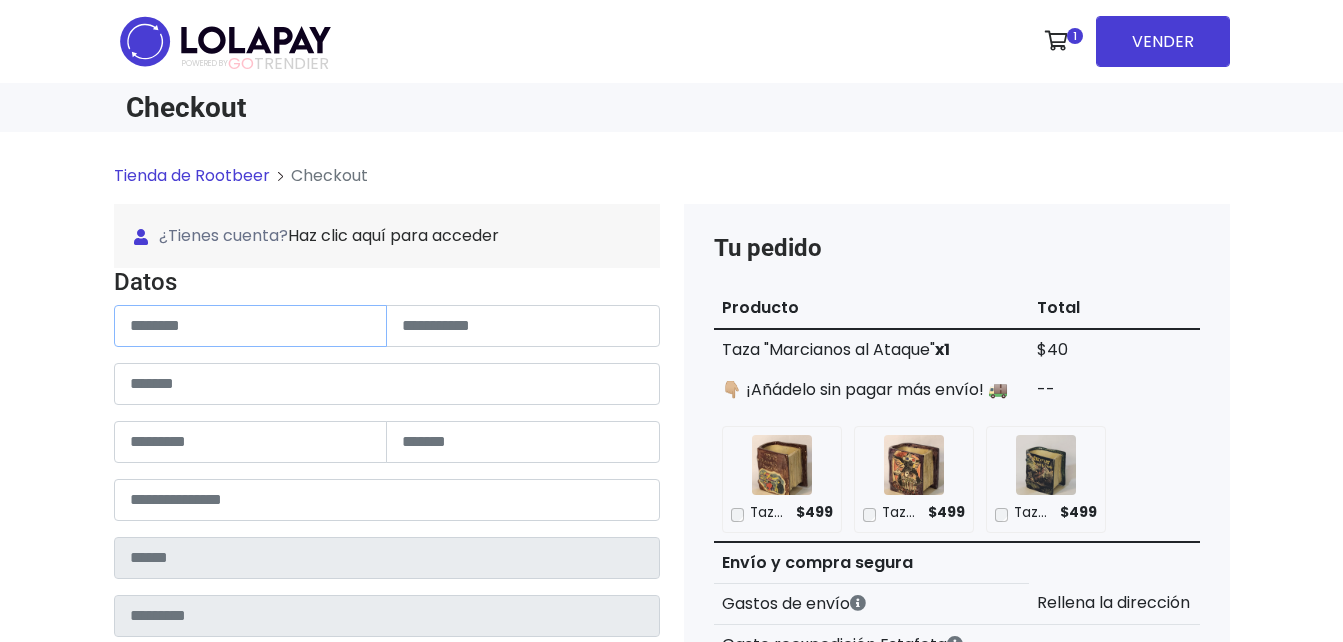 click at bounding box center (251, 326) 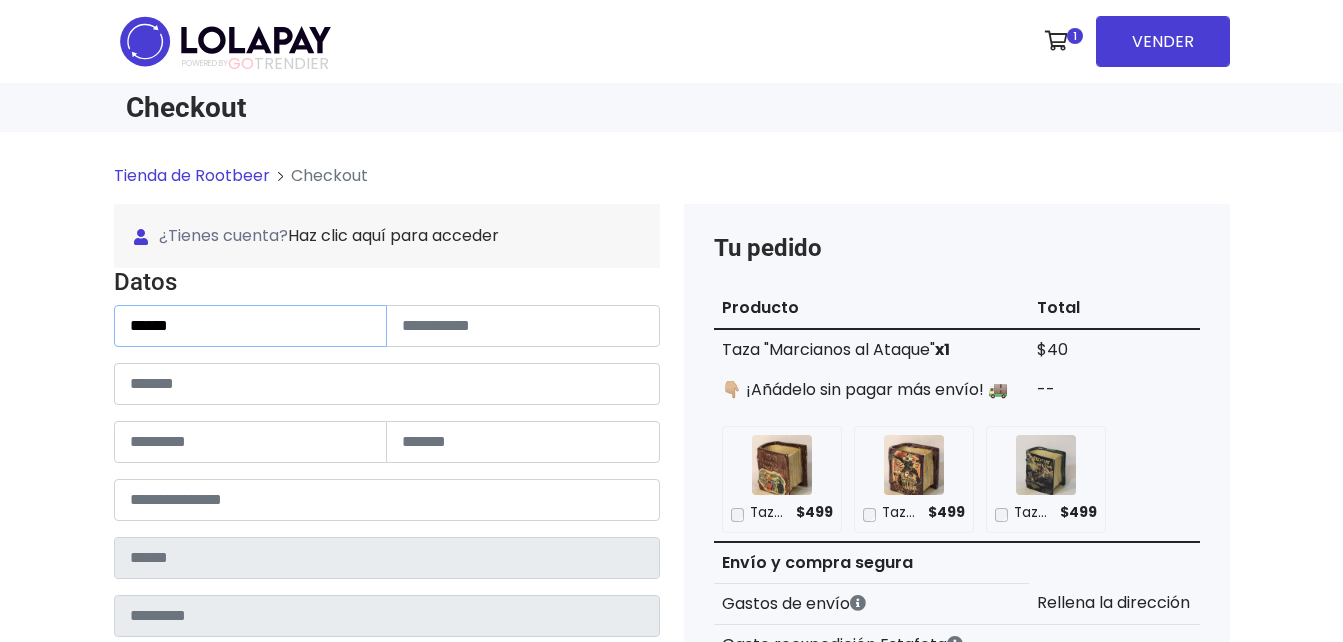 type on "*****" 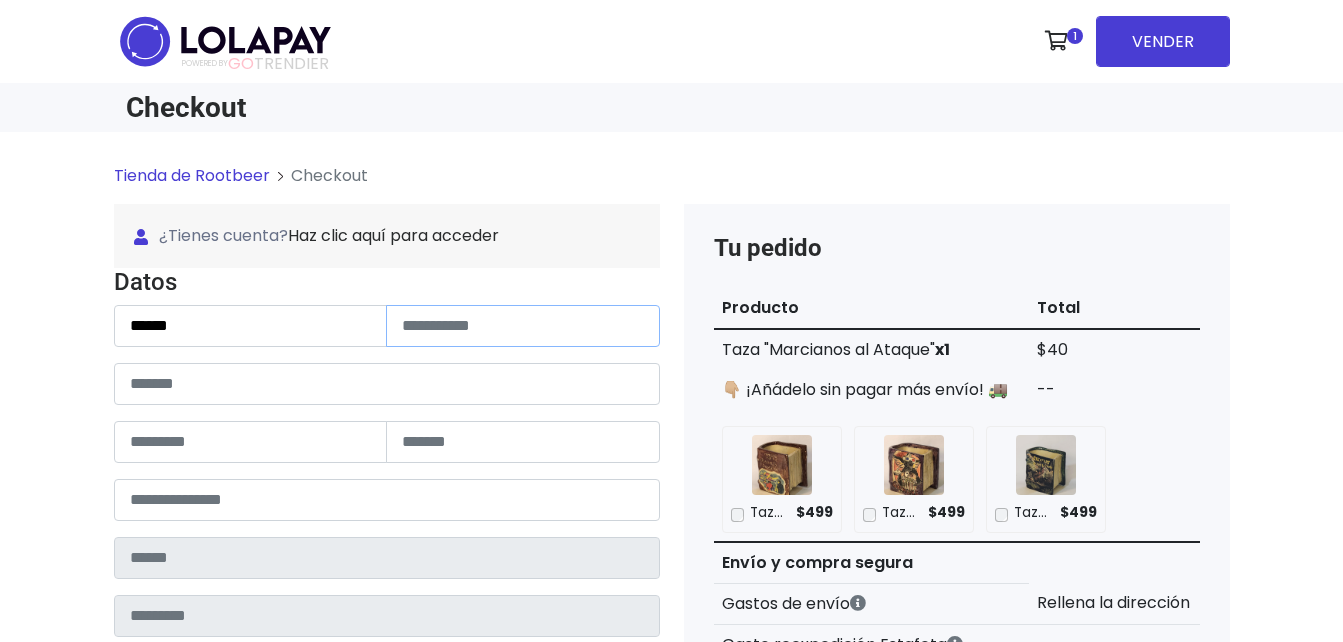 click at bounding box center [523, 326] 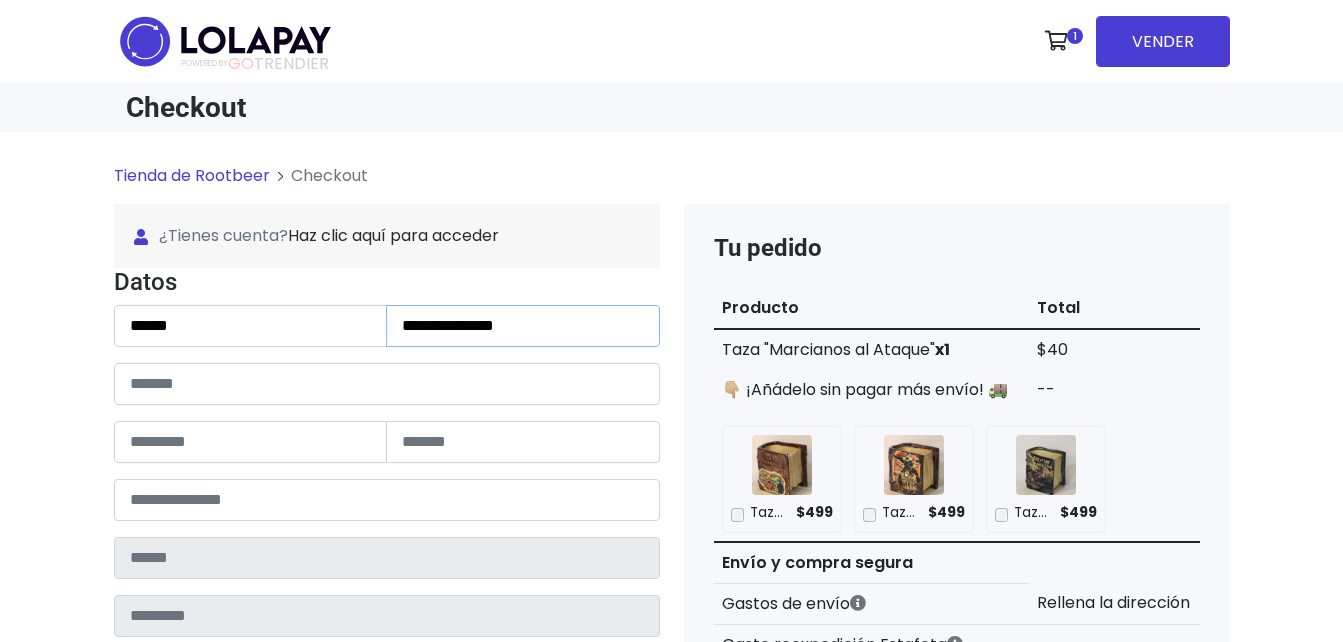 type on "**********" 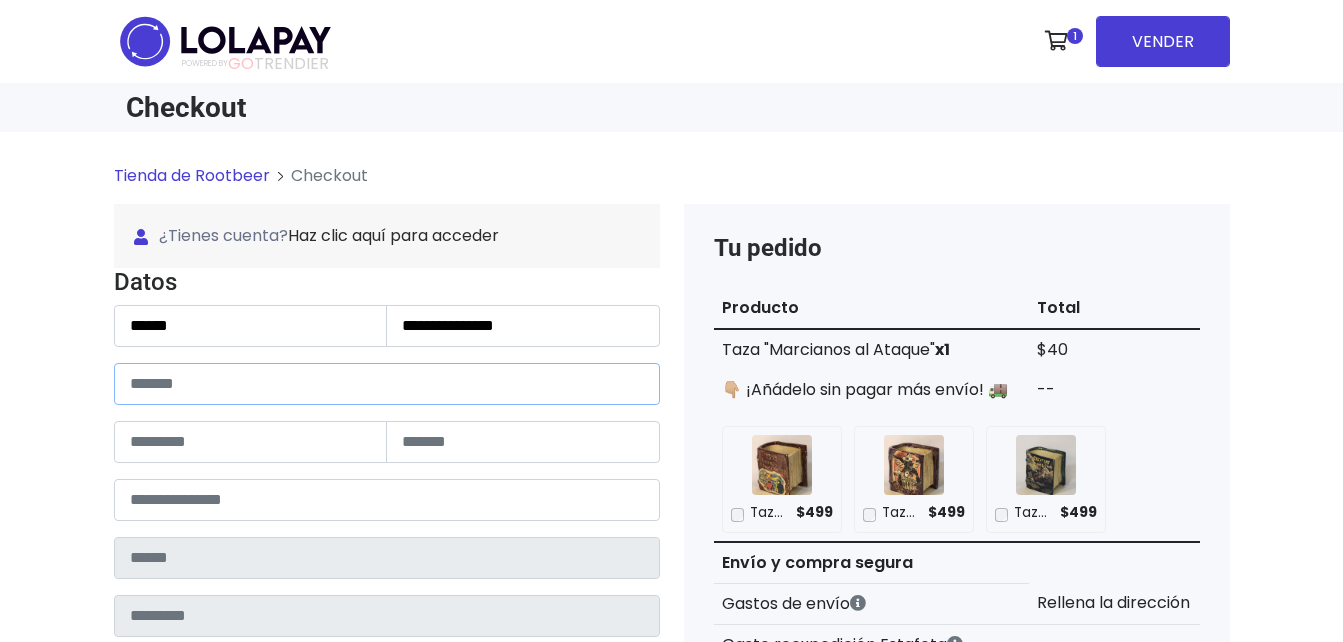 click at bounding box center (387, 384) 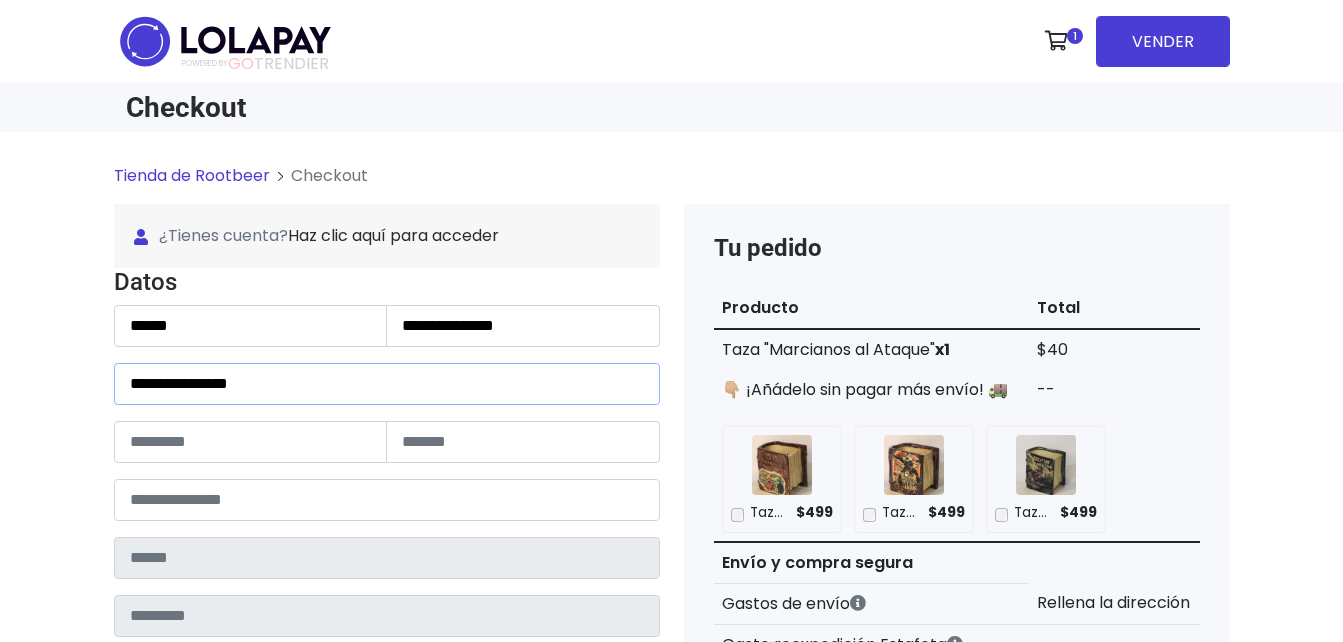type on "**********" 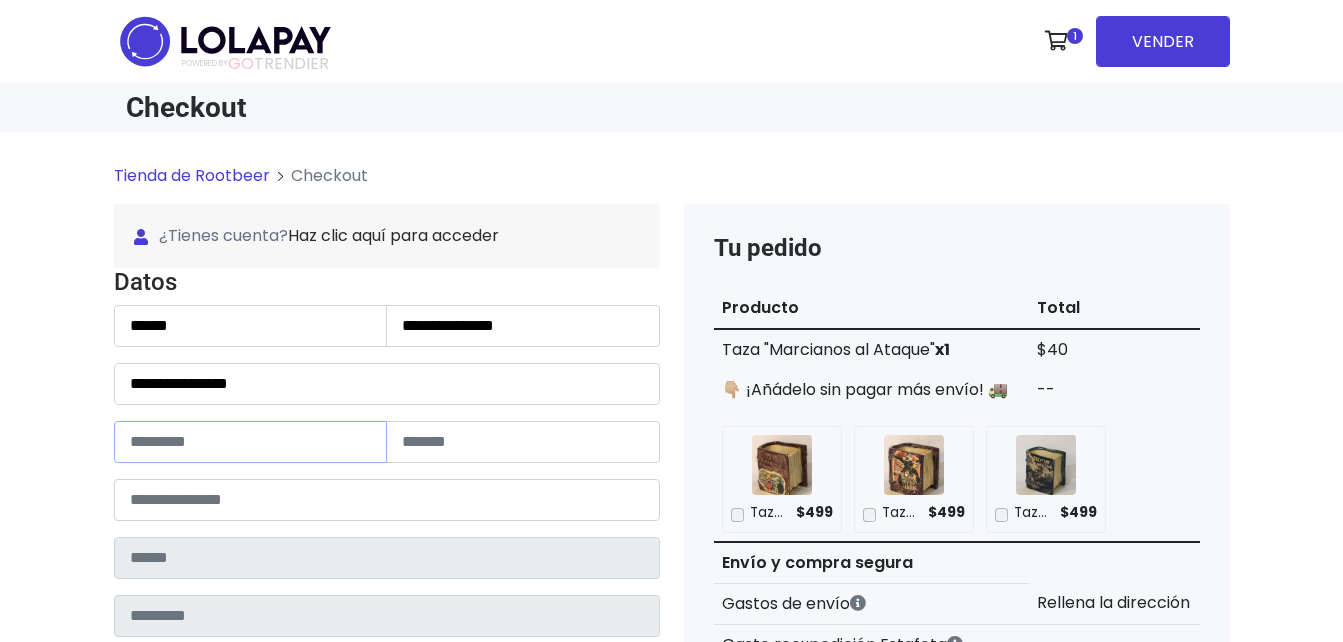 click at bounding box center [251, 442] 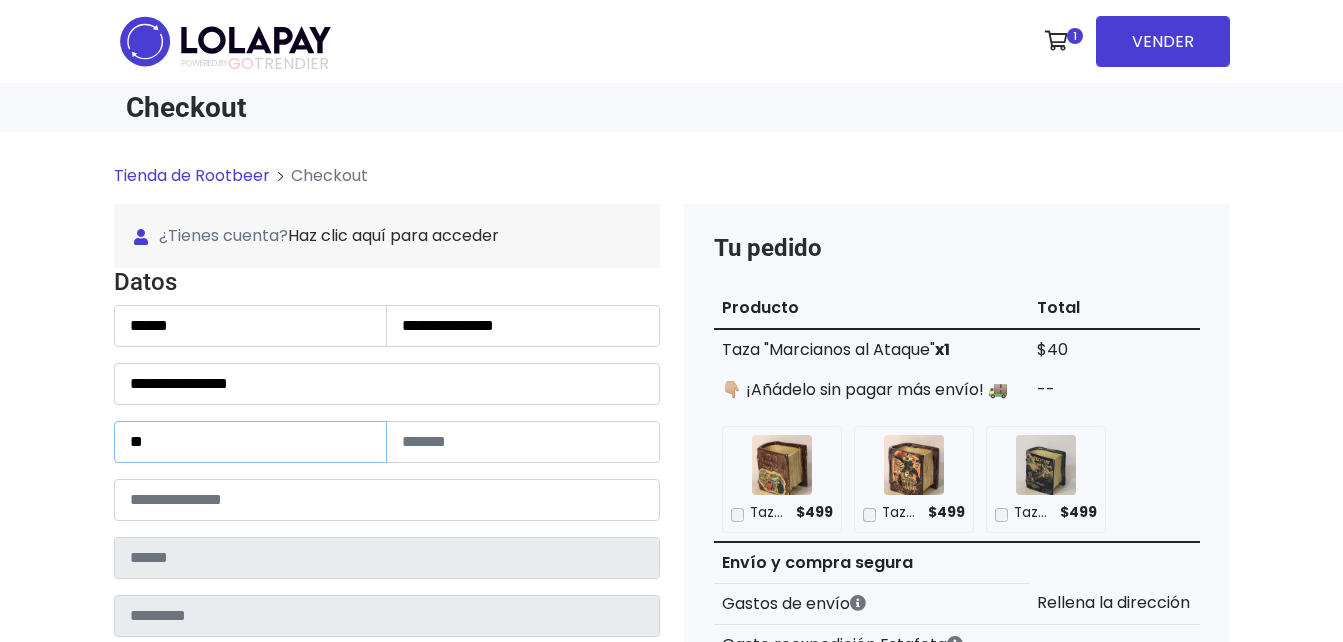 type on "**" 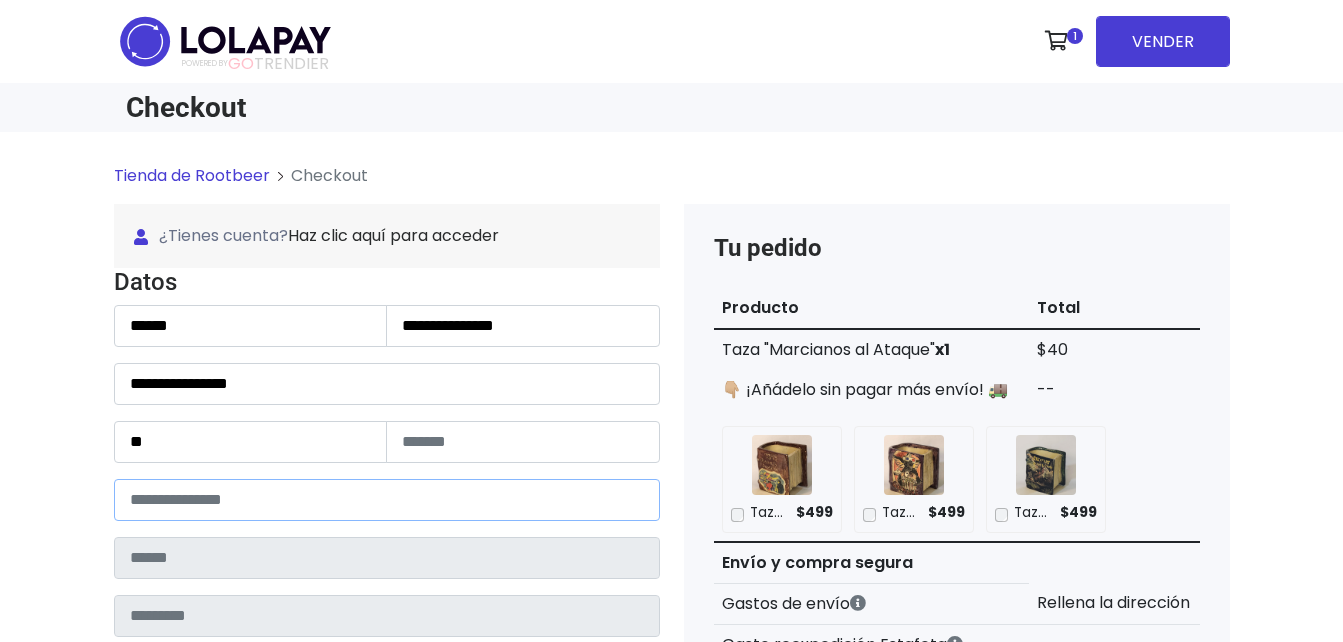 click at bounding box center [387, 500] 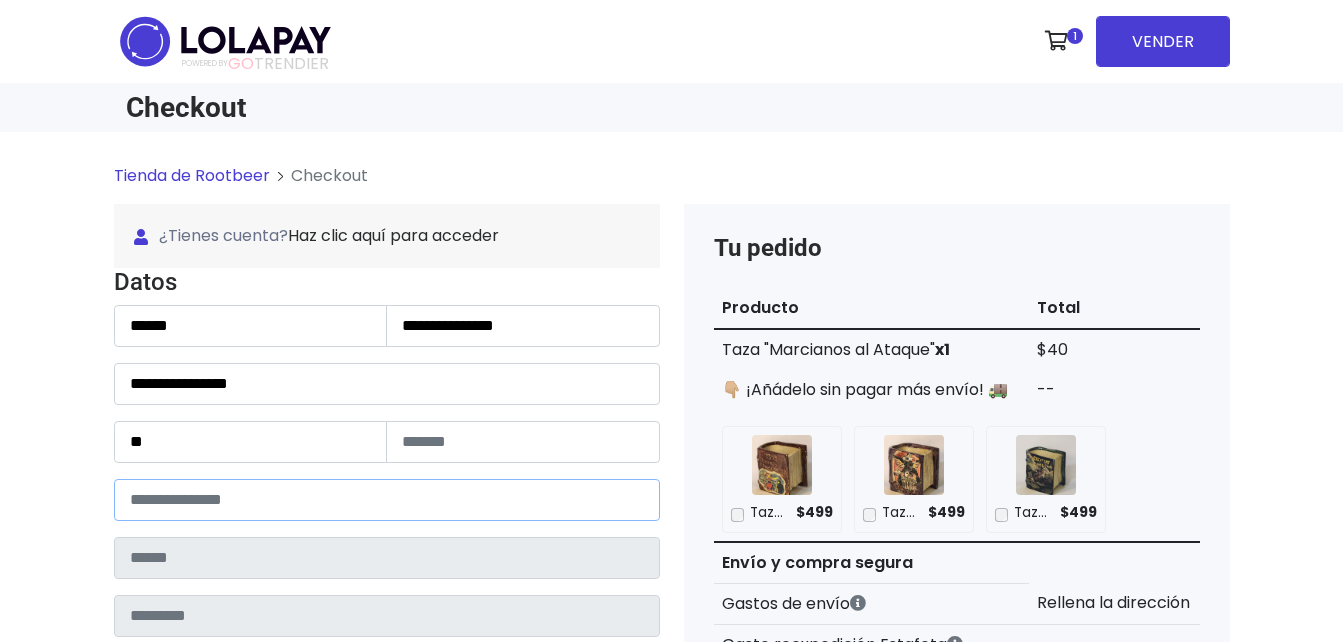 type on "*****" 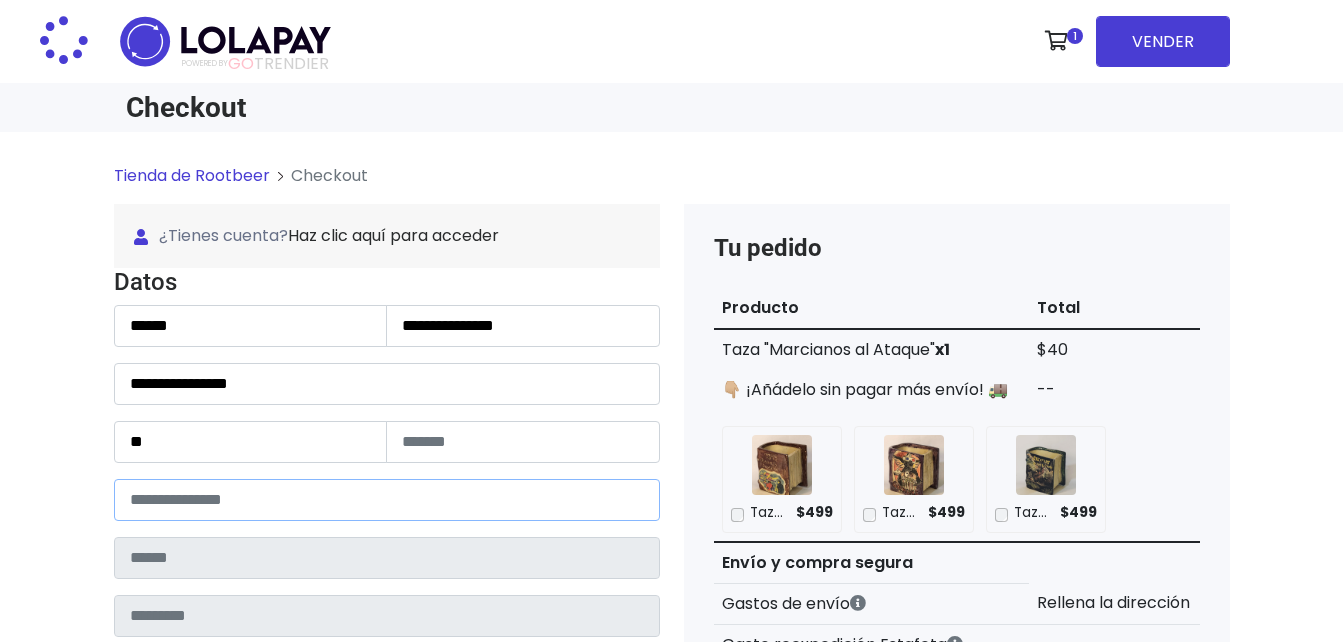 type on "**********" 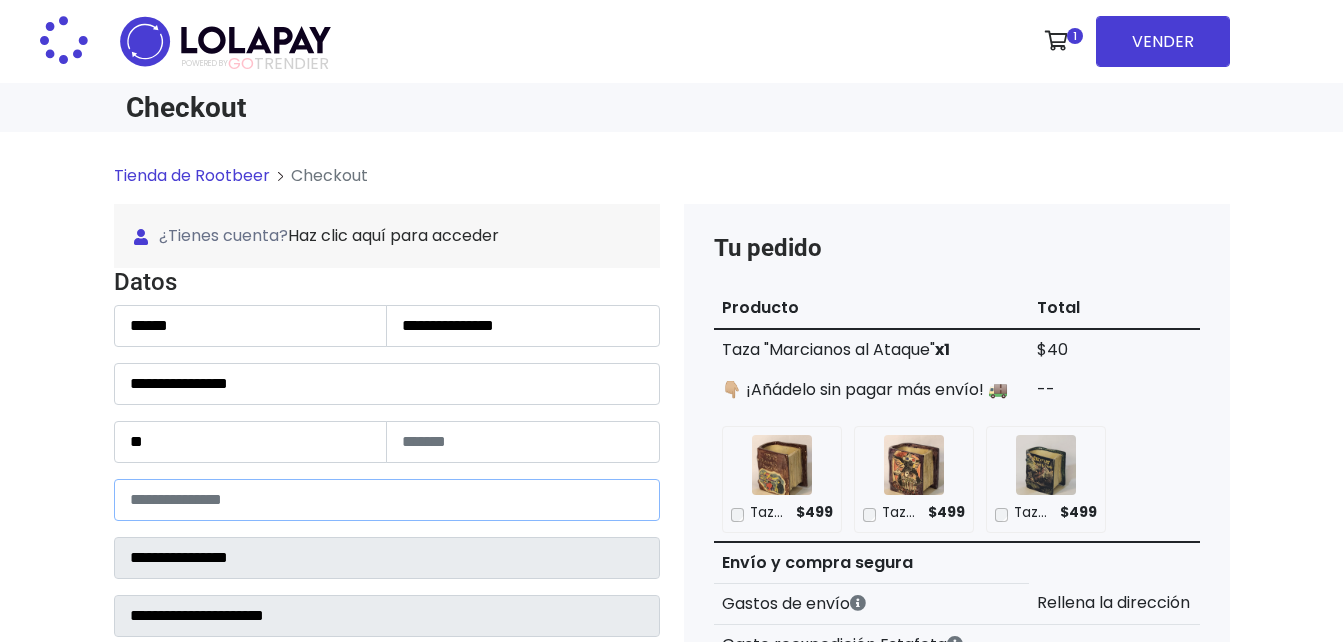 select 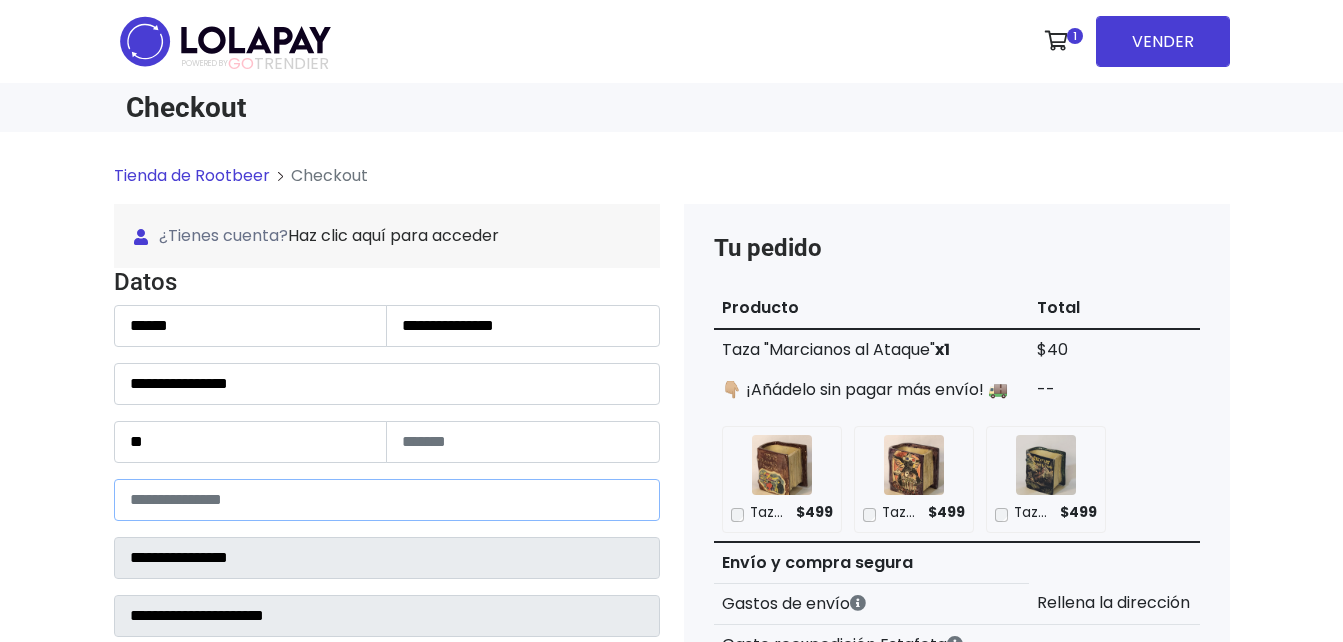 type on "*****" 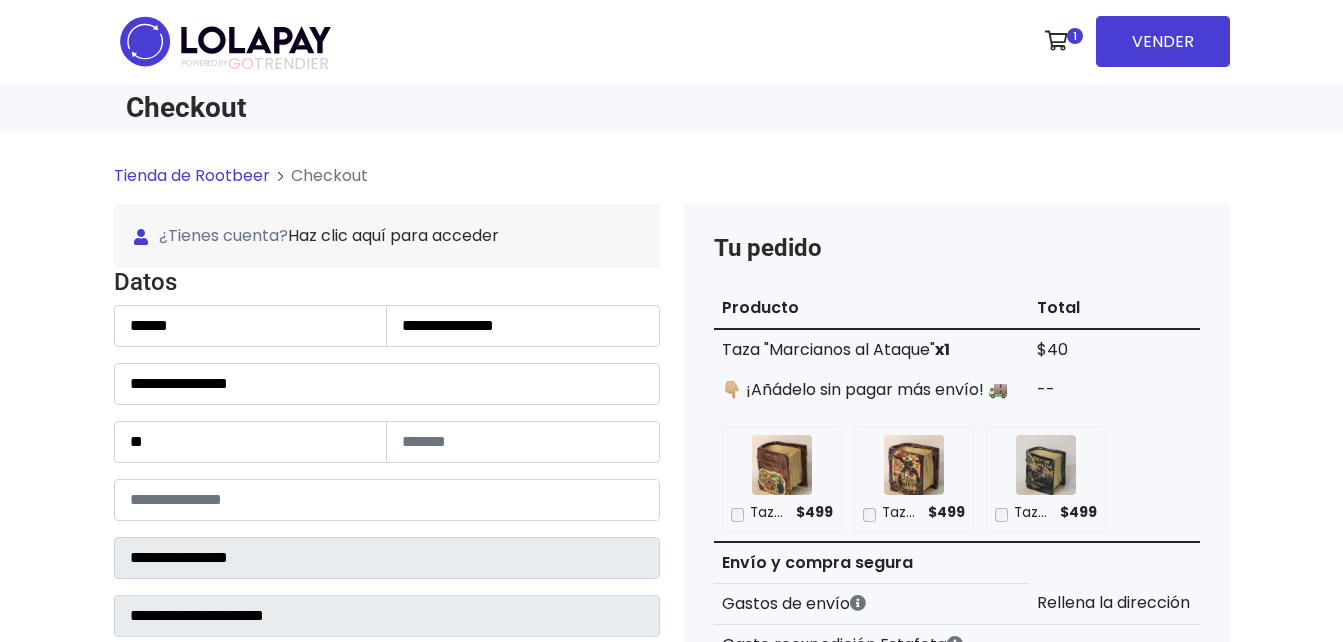 click on "*****
⚠️ Este CP se debe recoger en sucursal.  Qué significa esto?" at bounding box center (387, 500) 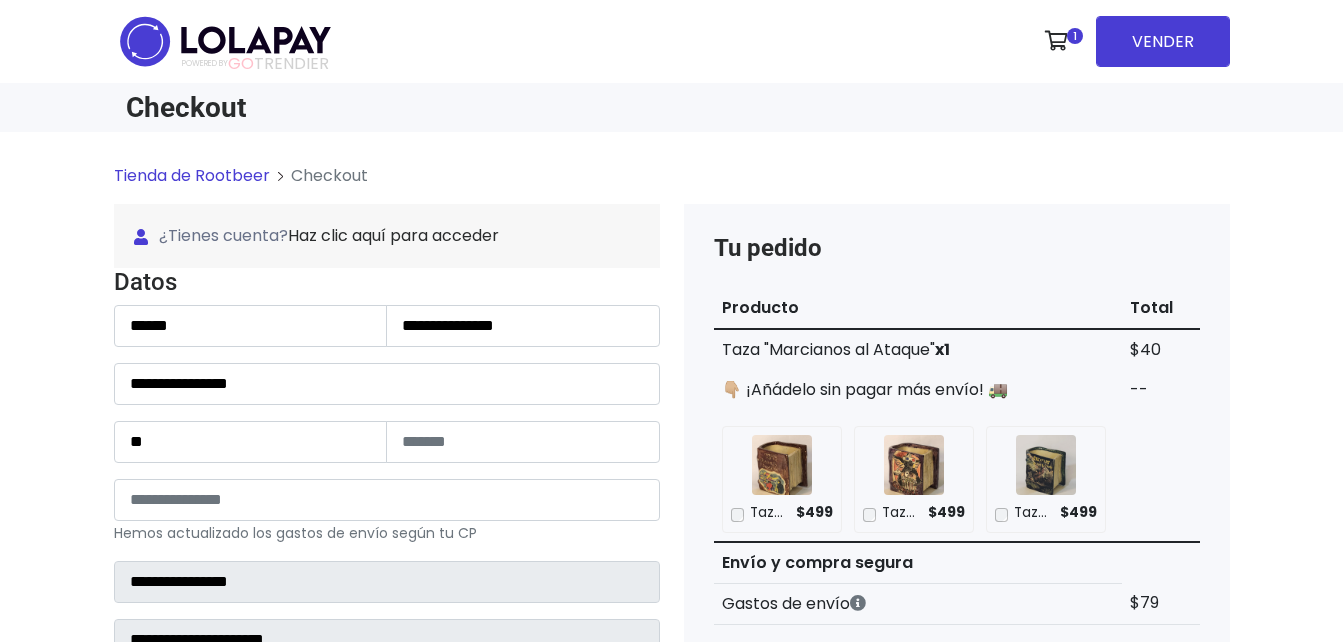 click on "Tienda de Rootbeer
Checkout
¿Tienes cuenta?
Haz clic aquí para acceder
¿Olvidaste tu contraseña? Entrar Datos" at bounding box center [671, 854] 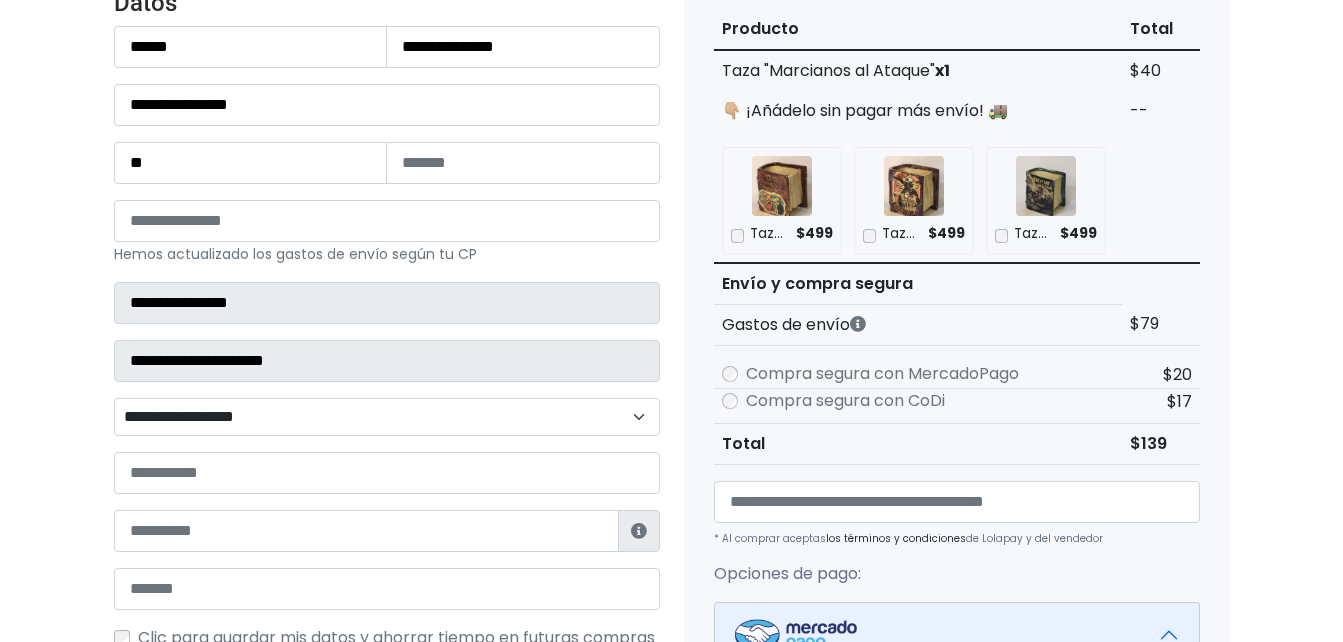 scroll, scrollTop: 280, scrollLeft: 0, axis: vertical 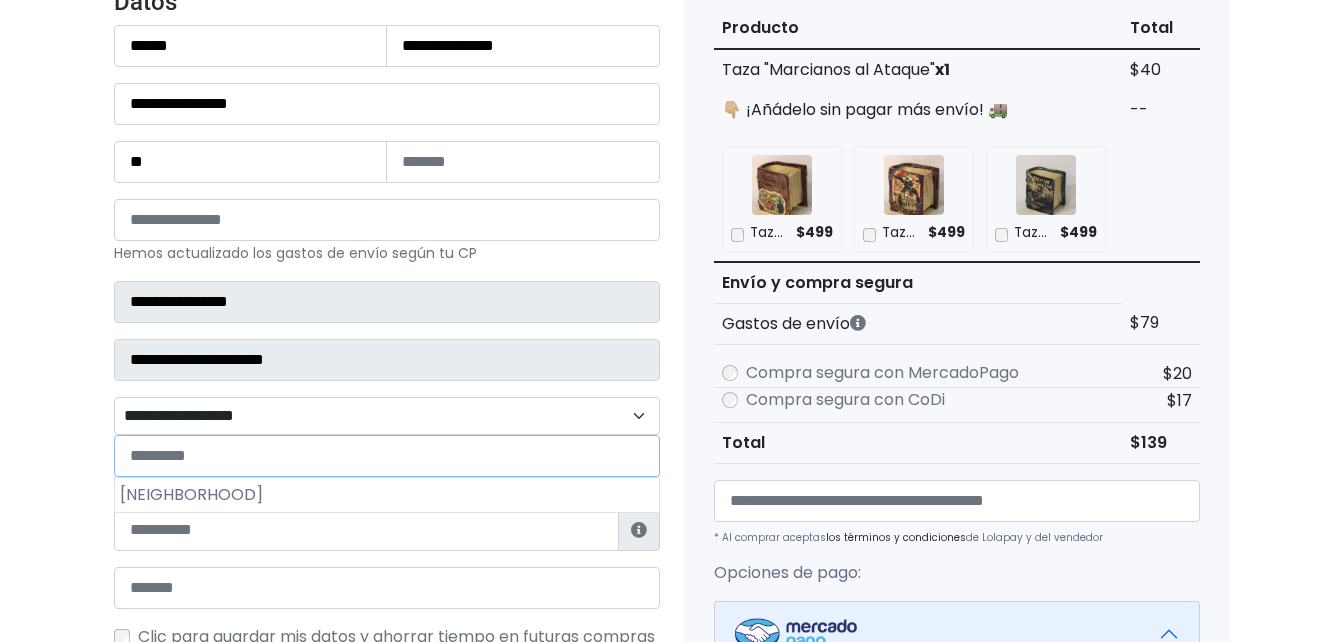 click on "**********" at bounding box center (387, 416) 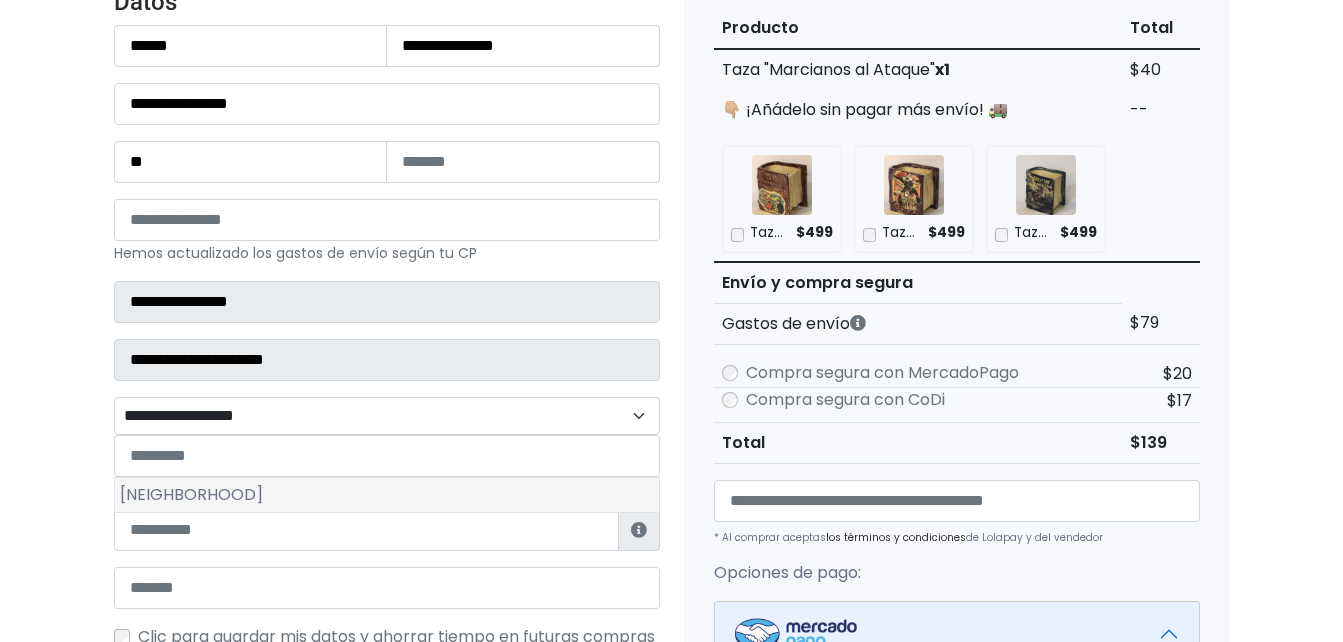 click on "Lomas de San Bernabé" at bounding box center [387, 495] 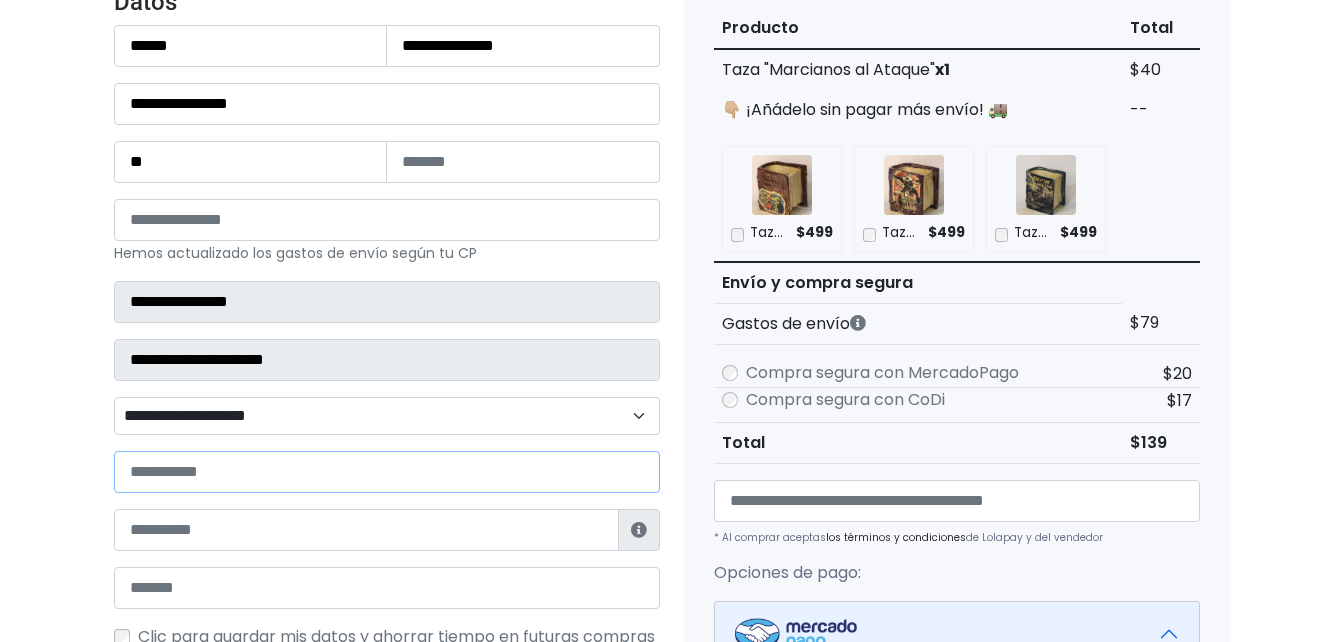 click at bounding box center [387, 472] 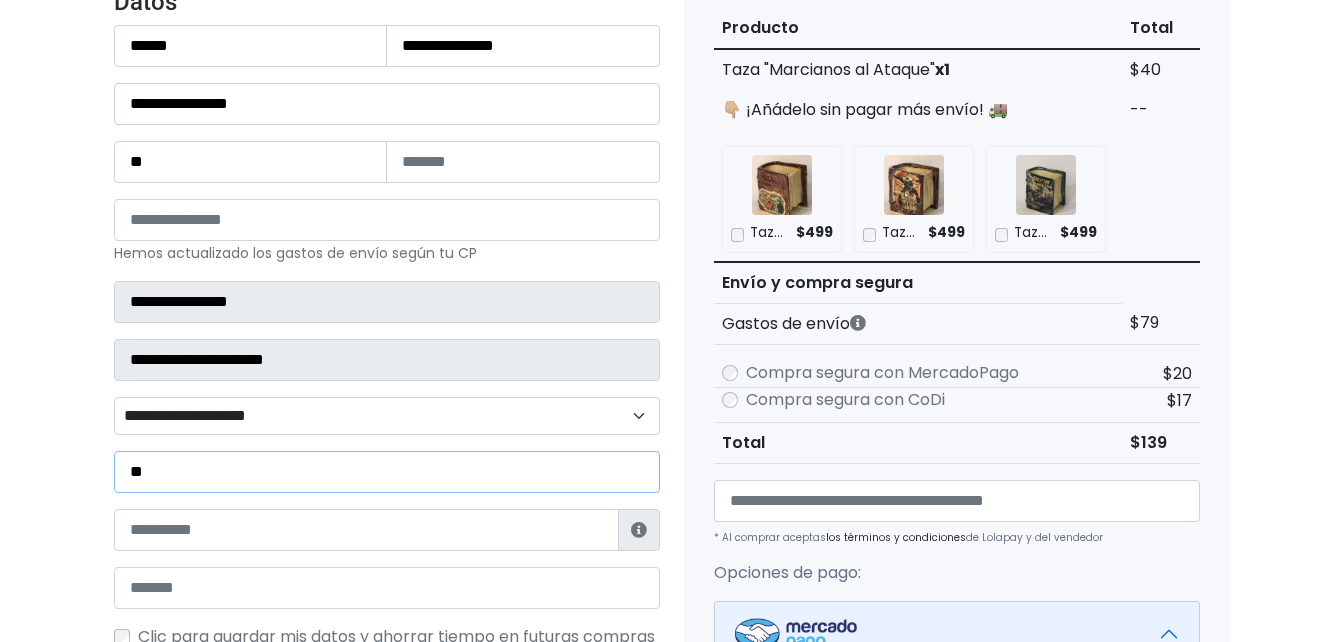 type on "*" 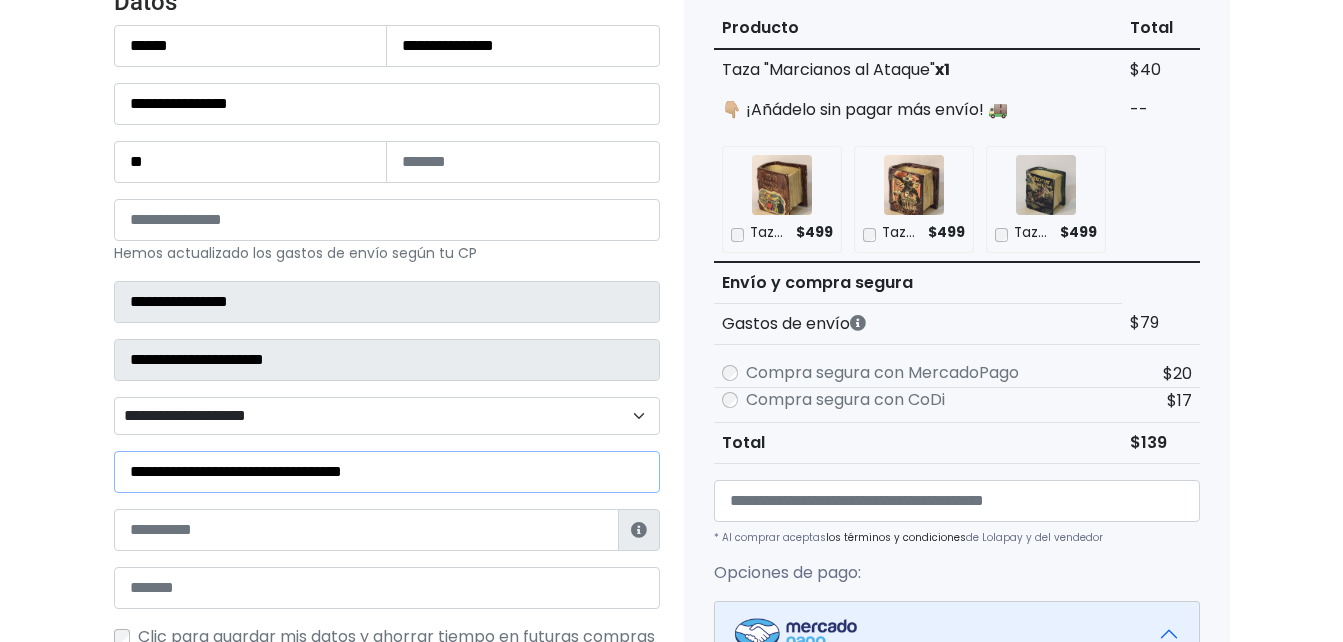 type on "**********" 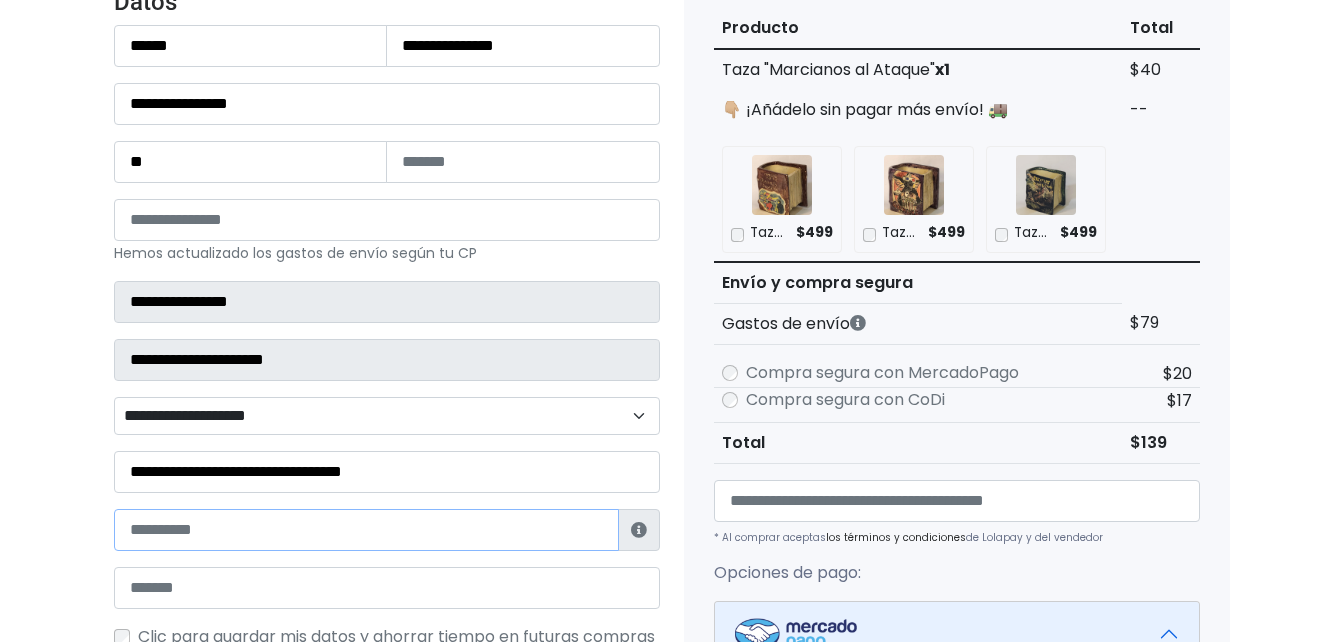click at bounding box center [366, 530] 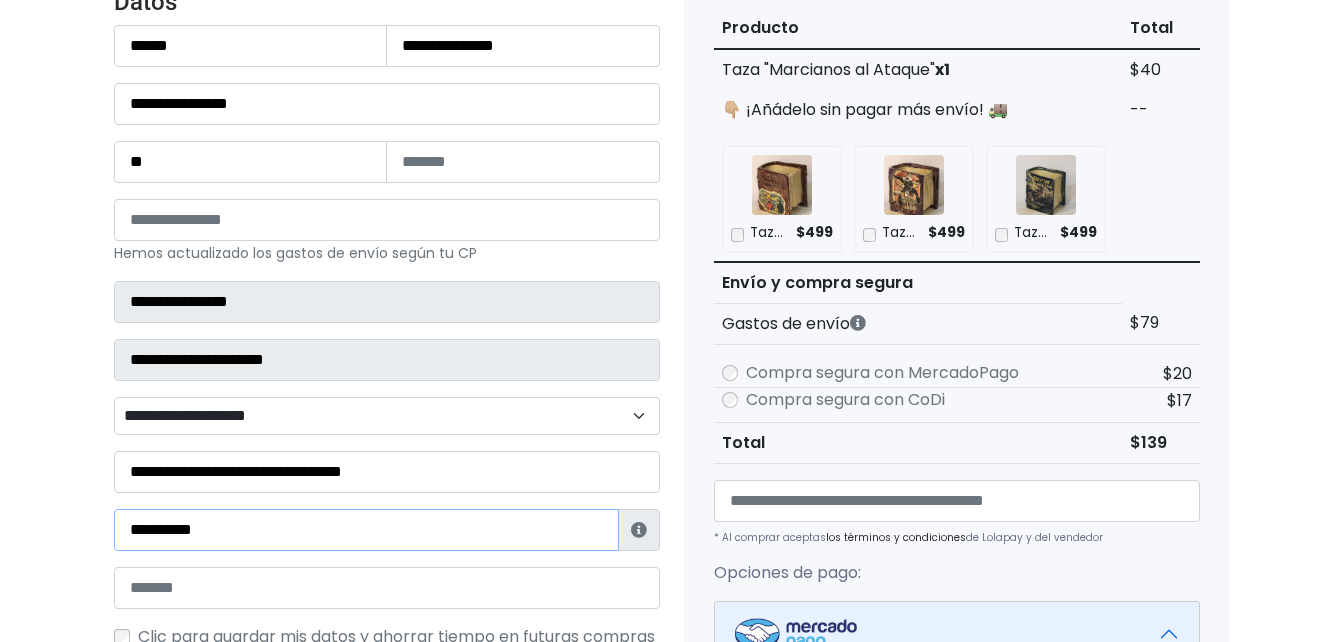 type on "**********" 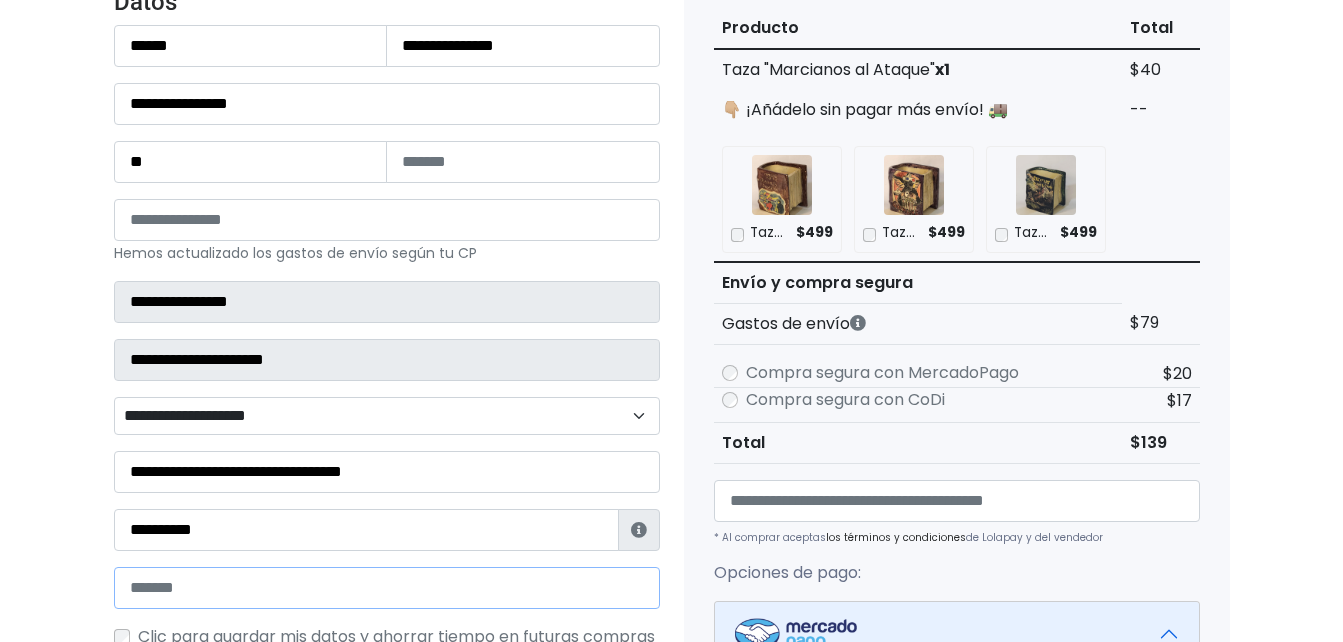 click at bounding box center [387, 588] 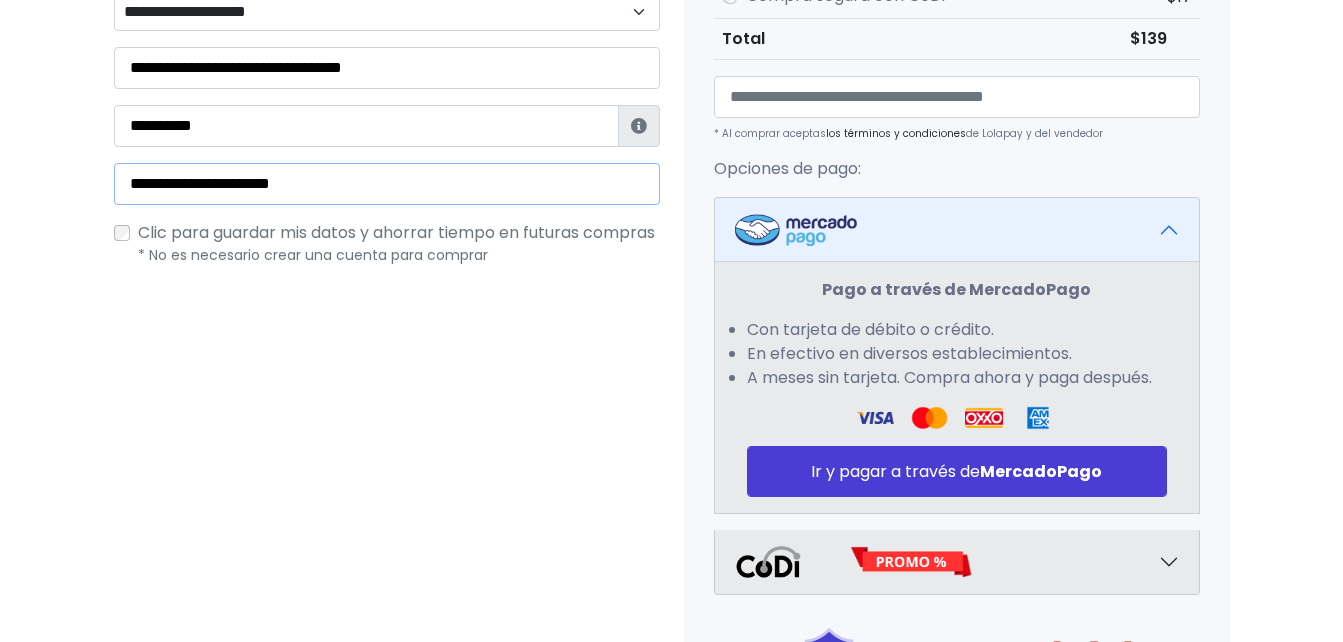 scroll, scrollTop: 692, scrollLeft: 0, axis: vertical 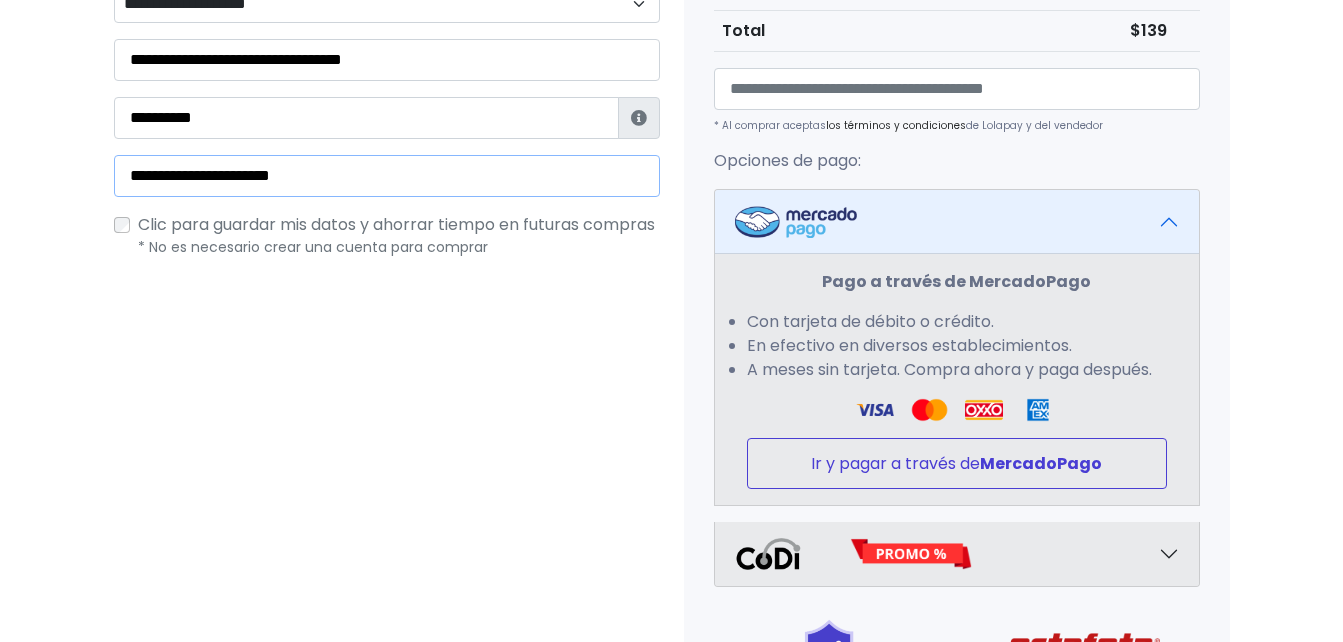 type on "**********" 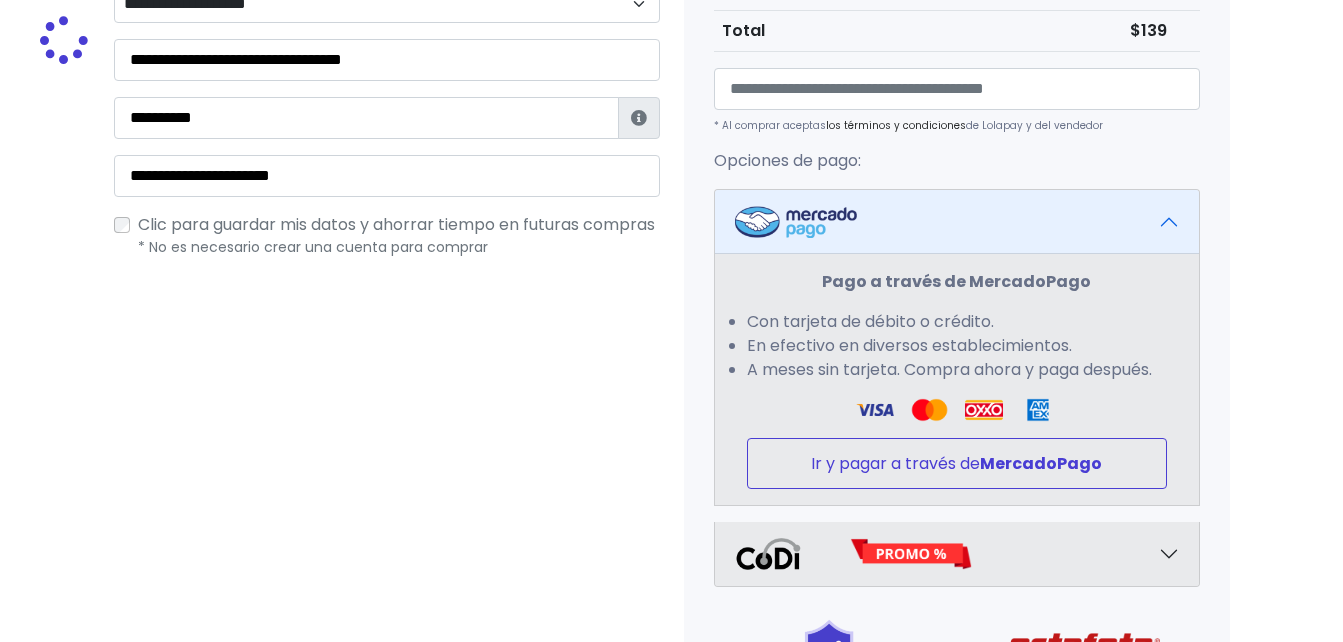 click on "Ir y pagar a través de  MercadoPago" at bounding box center [957, 463] 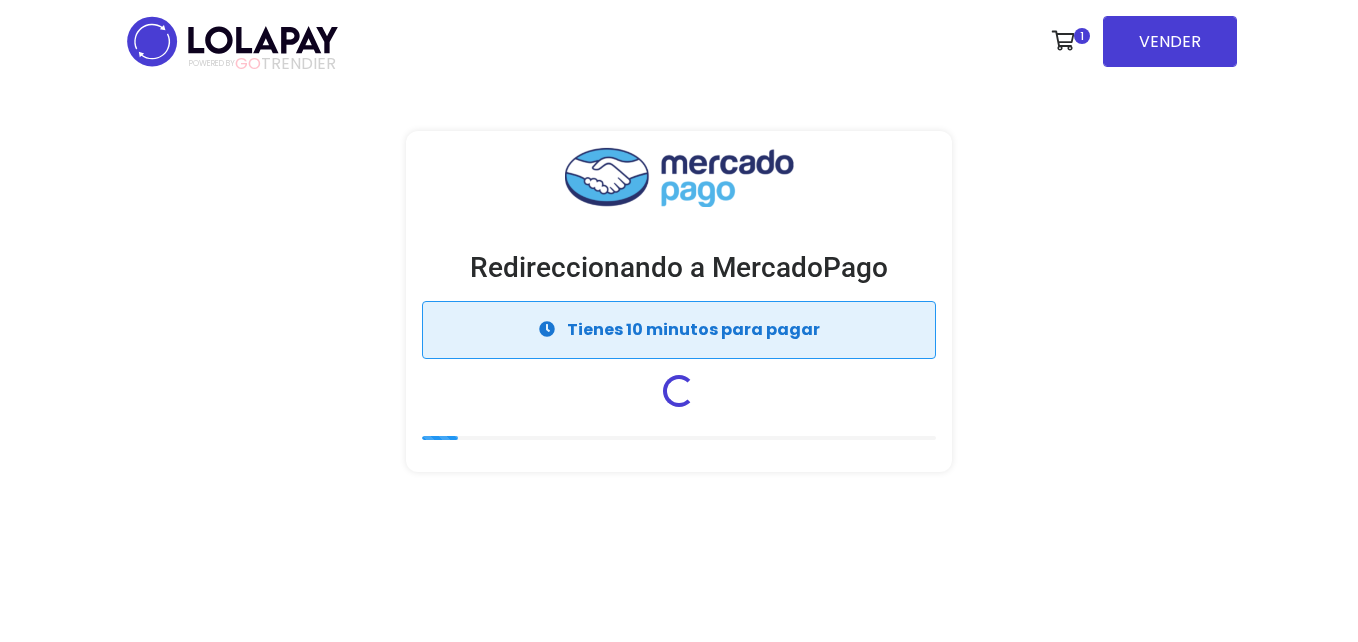 scroll, scrollTop: 0, scrollLeft: 0, axis: both 